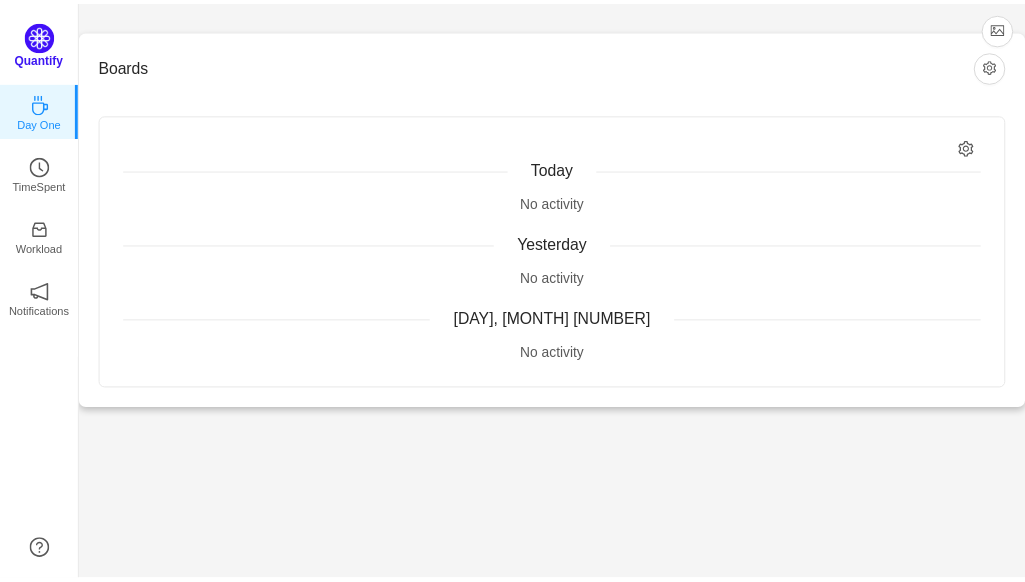 scroll, scrollTop: 0, scrollLeft: 0, axis: both 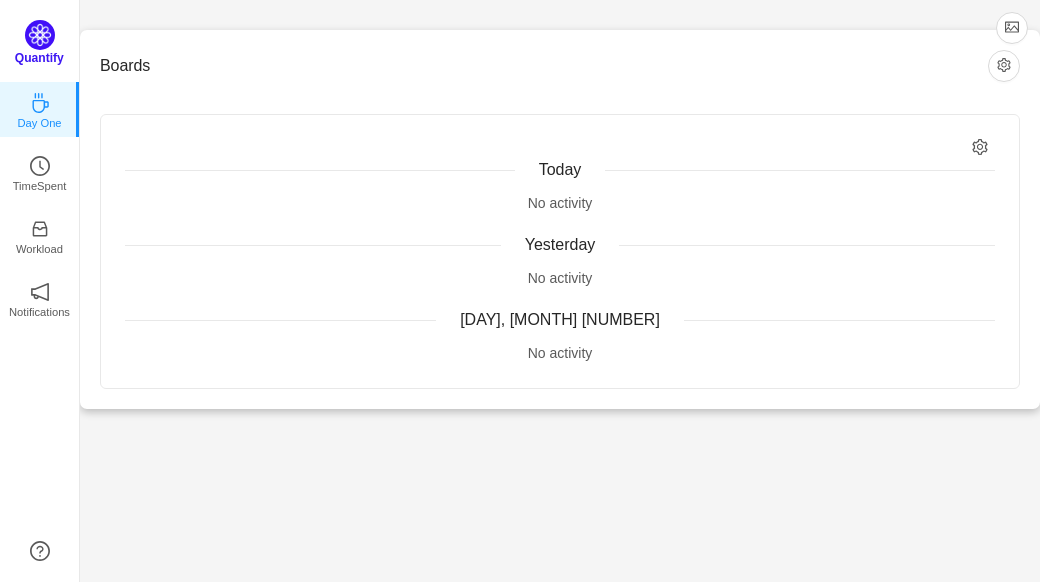 click on "Quantify" at bounding box center (39, 58) 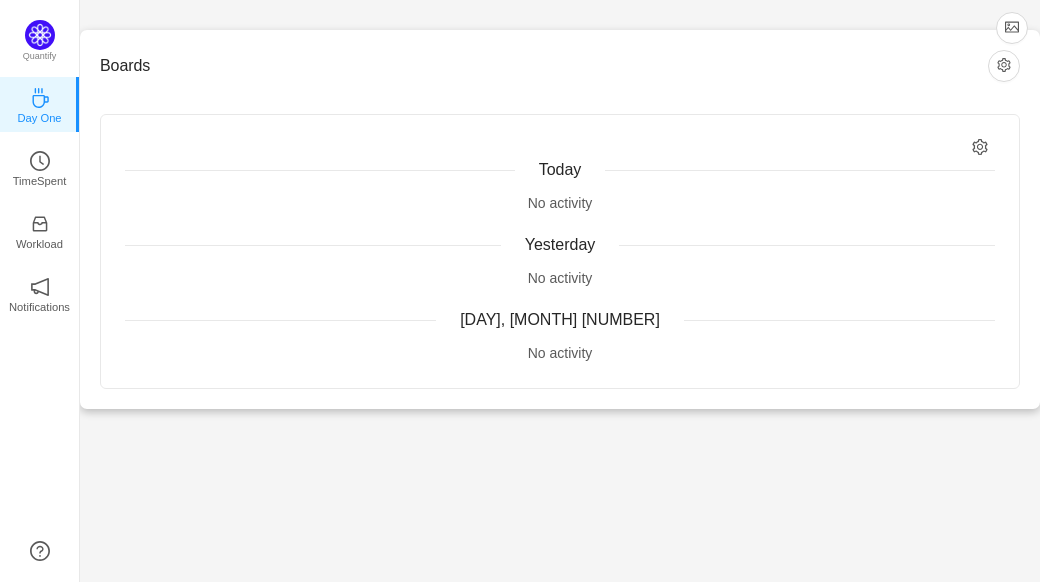 click on "Day One" at bounding box center (40, 104) 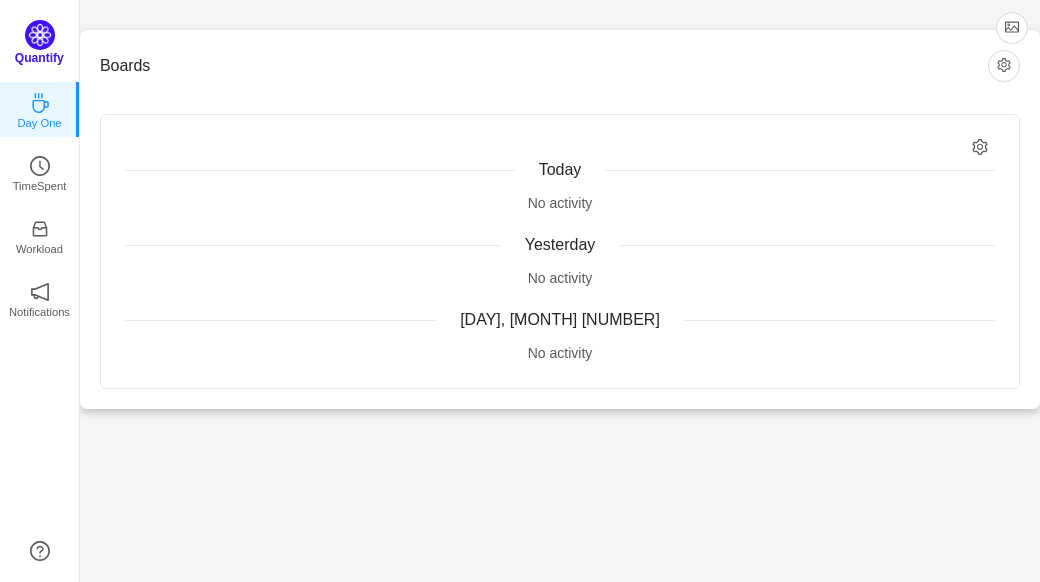 click on "Quantify" at bounding box center (39, 58) 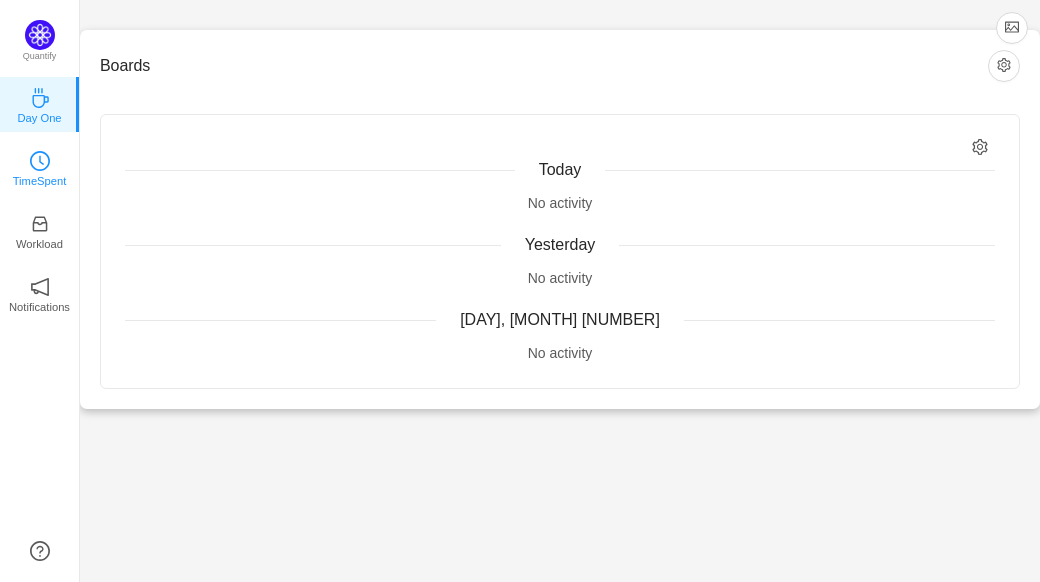 click 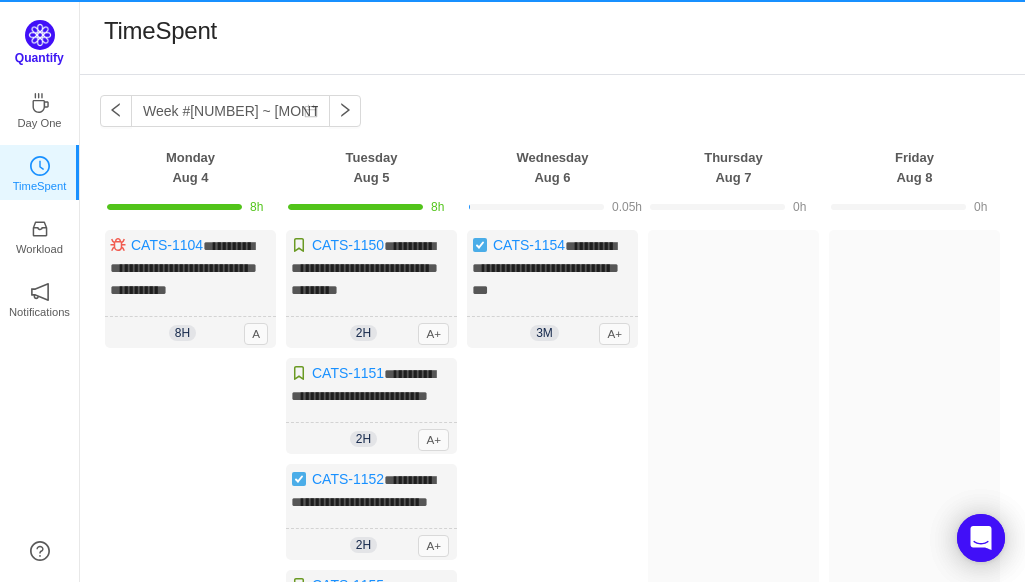 click at bounding box center [40, 35] 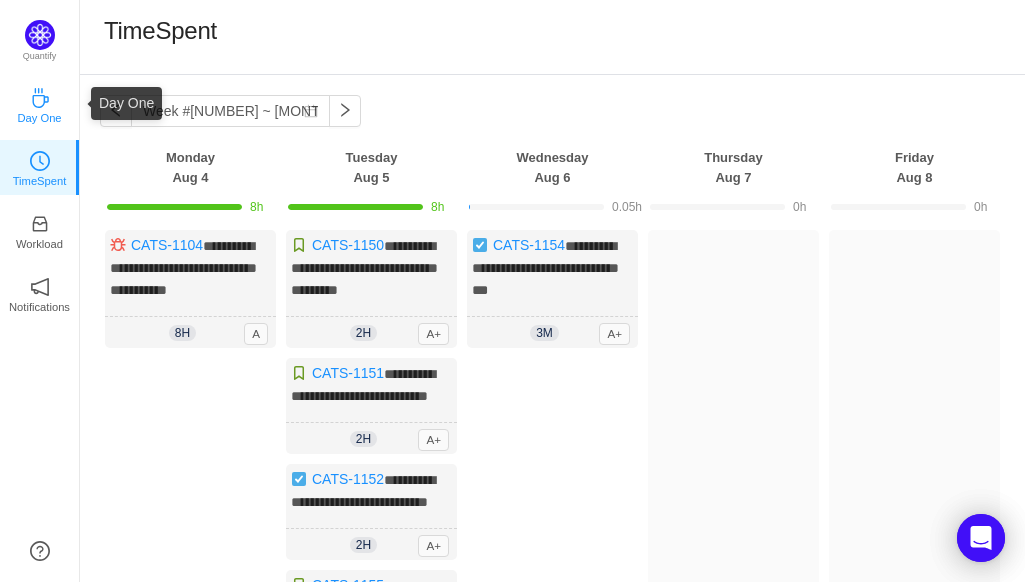 click 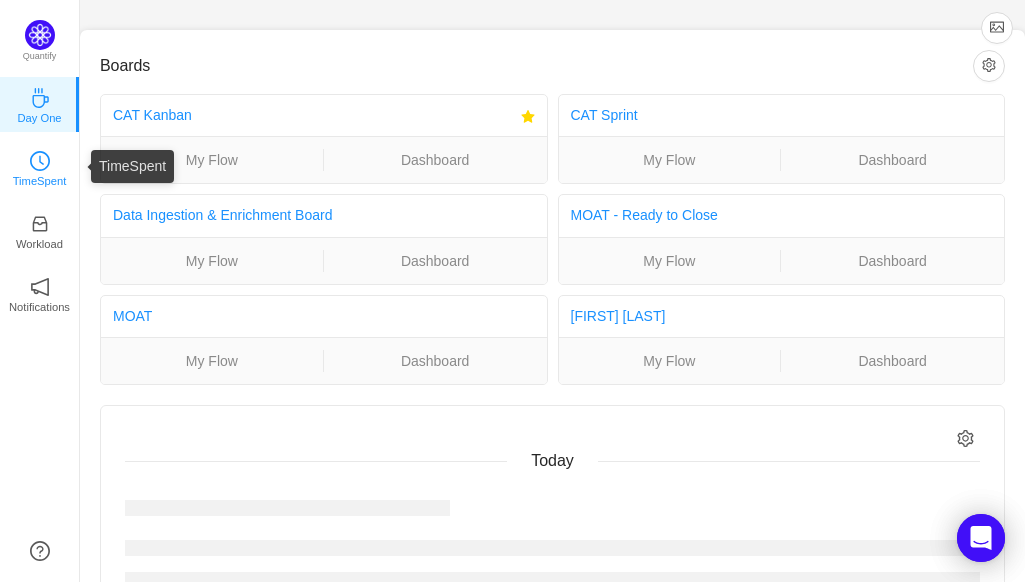 click on "TimeSpent" at bounding box center [40, 167] 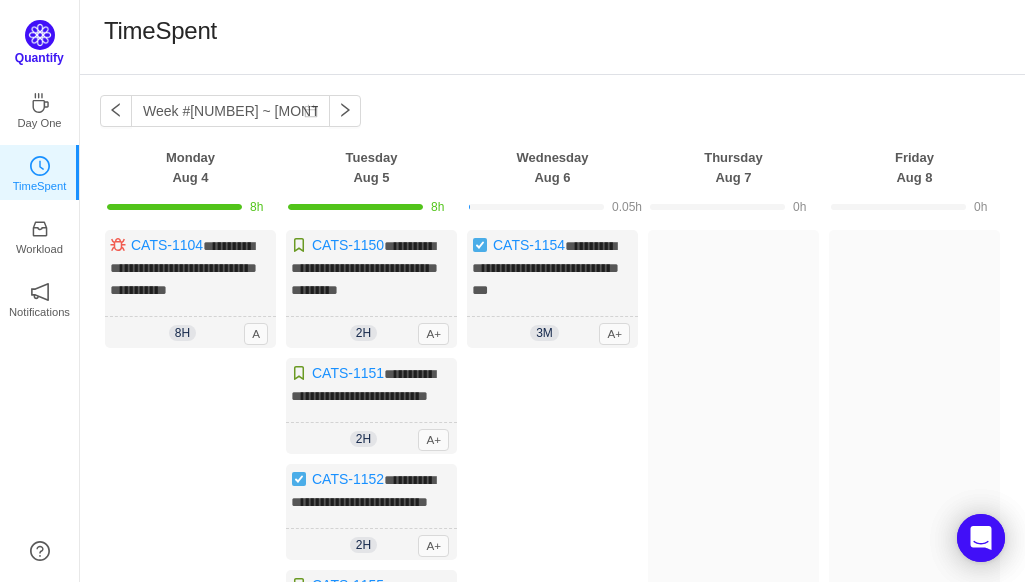 click at bounding box center (40, 35) 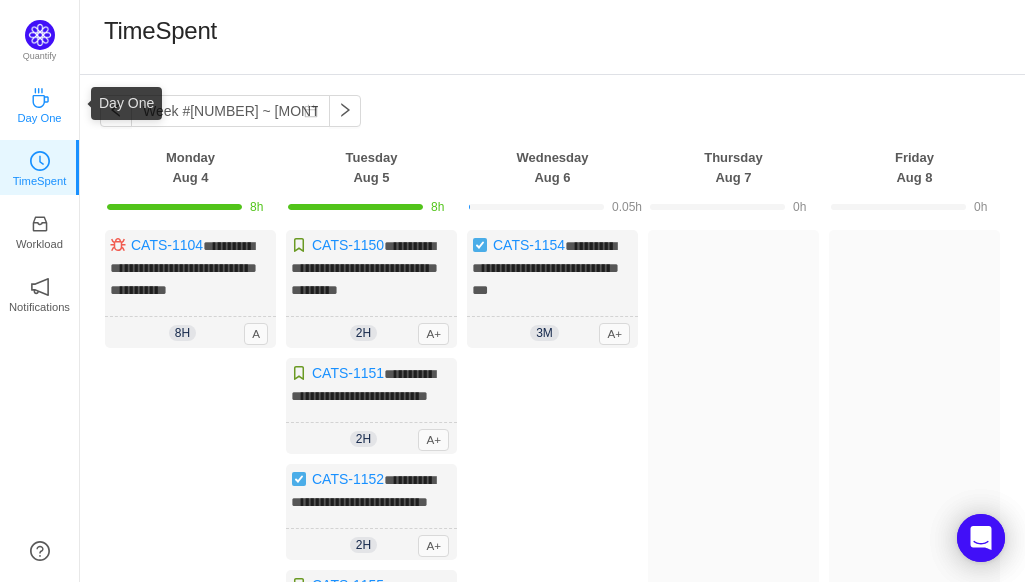 click on "Day One" at bounding box center [40, 104] 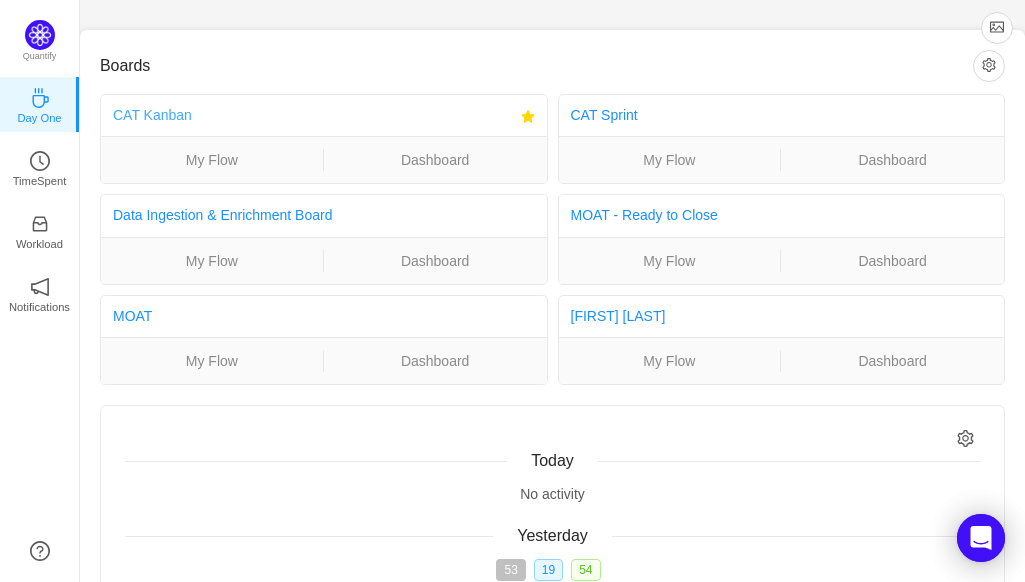 click on "CAT Kanban" at bounding box center [152, 115] 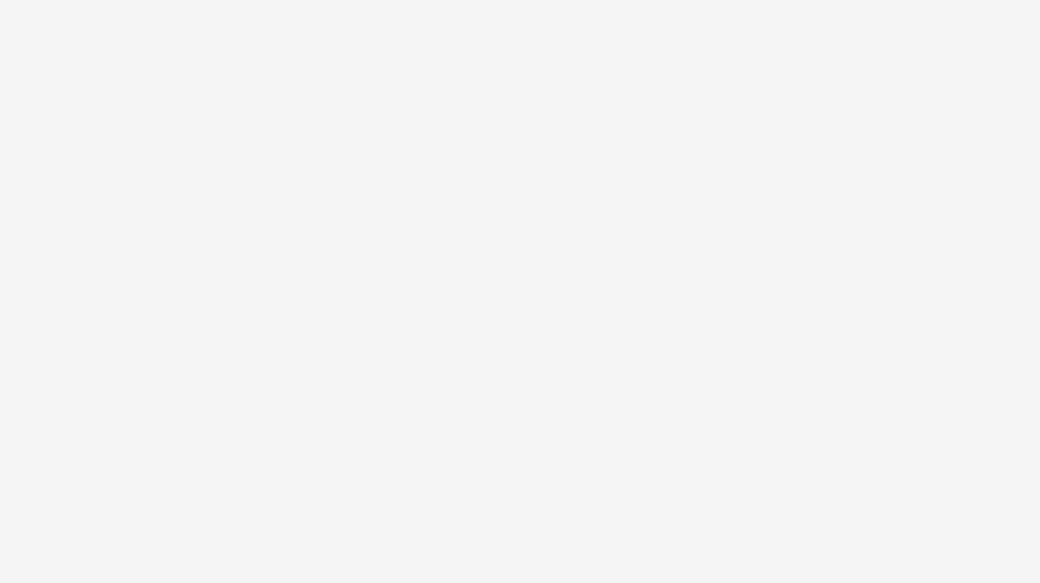 scroll, scrollTop: 0, scrollLeft: 0, axis: both 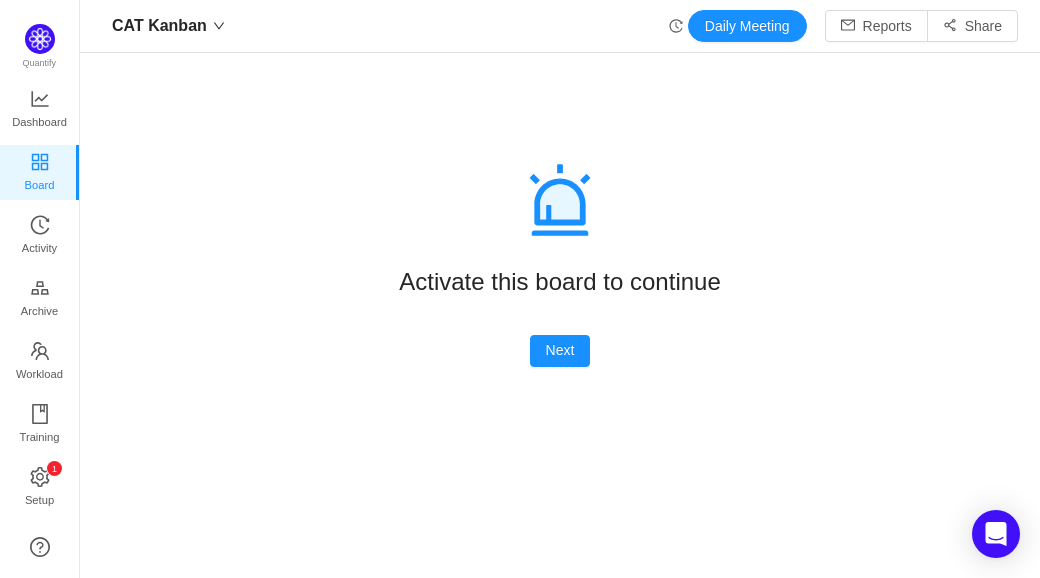 click on "Activate this board to continue Next" at bounding box center (560, 347) 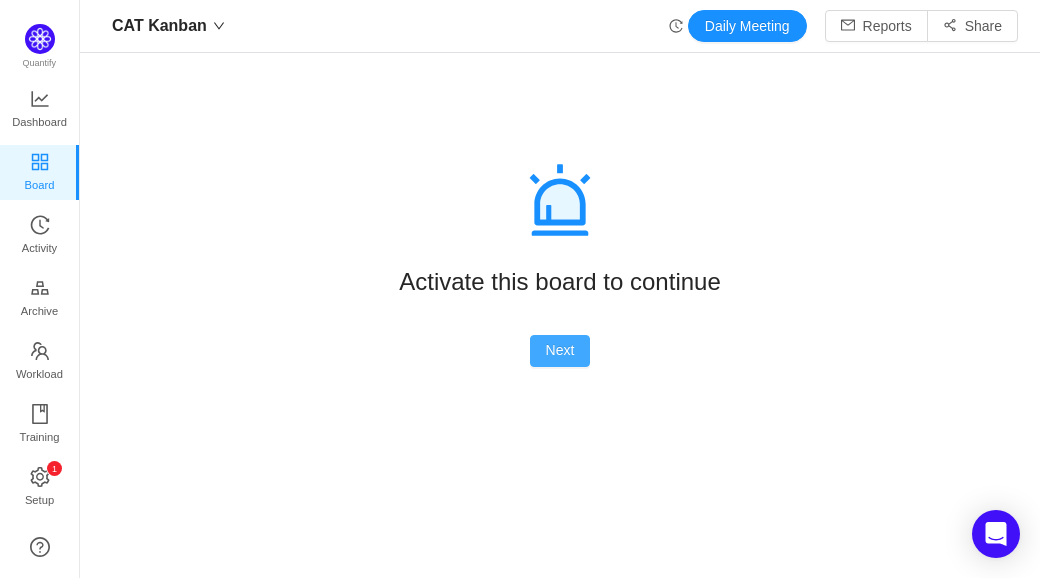 click on "Next" at bounding box center (560, 351) 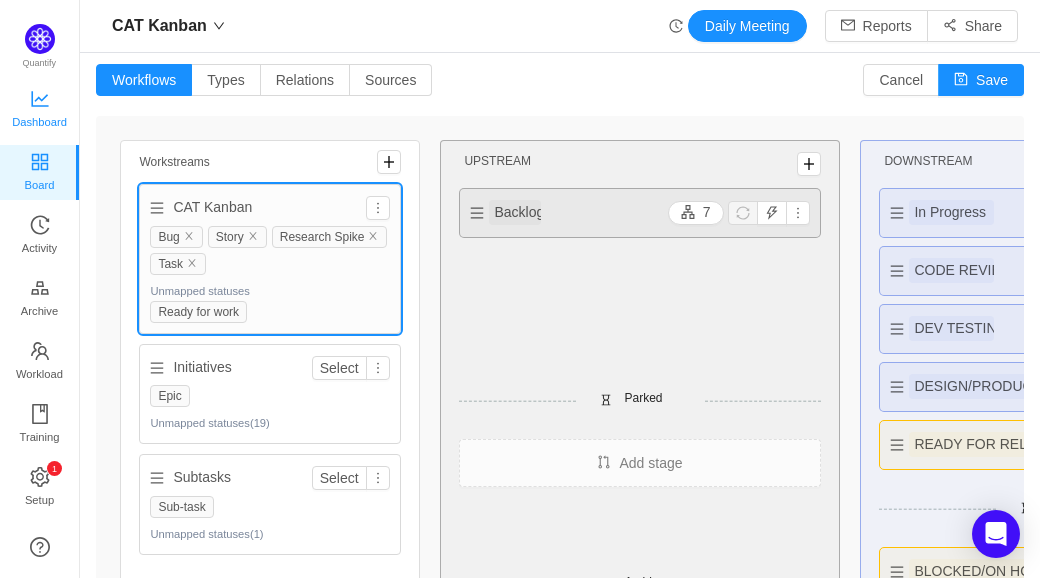 click 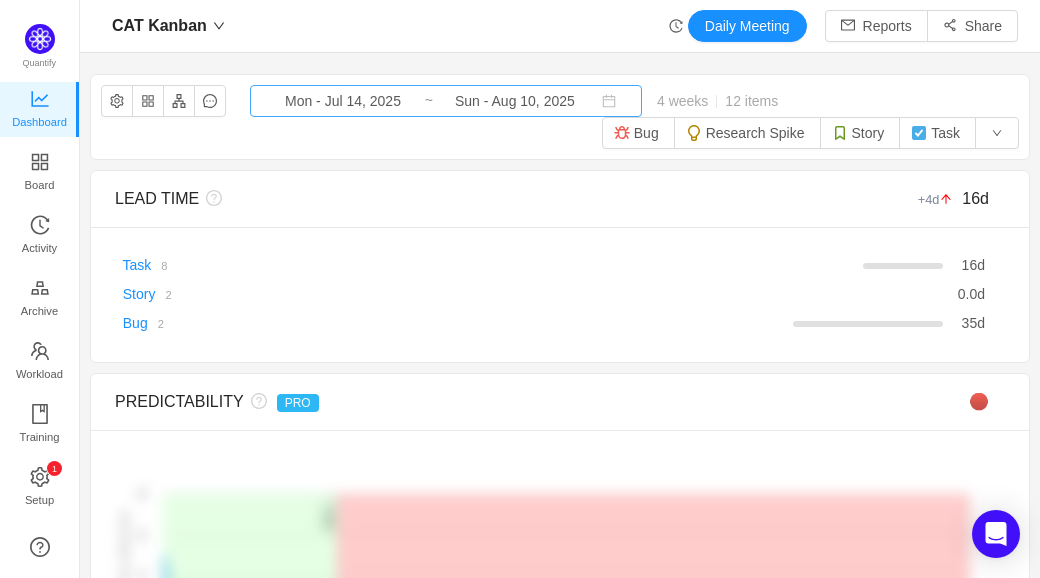 click on "Mon - Jul 14, 2025" at bounding box center [343, 101] 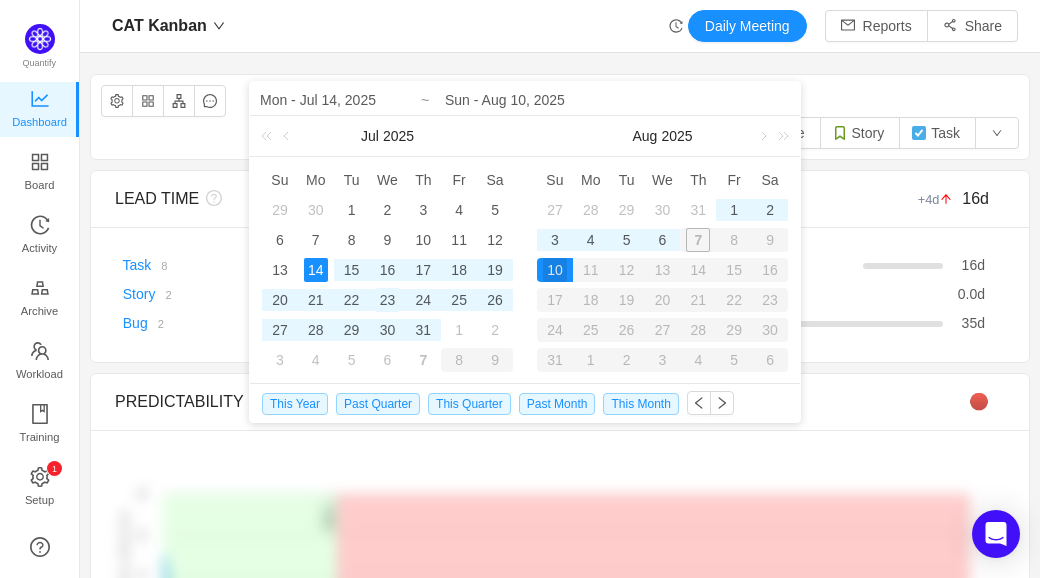 click on "23" at bounding box center [387, 300] 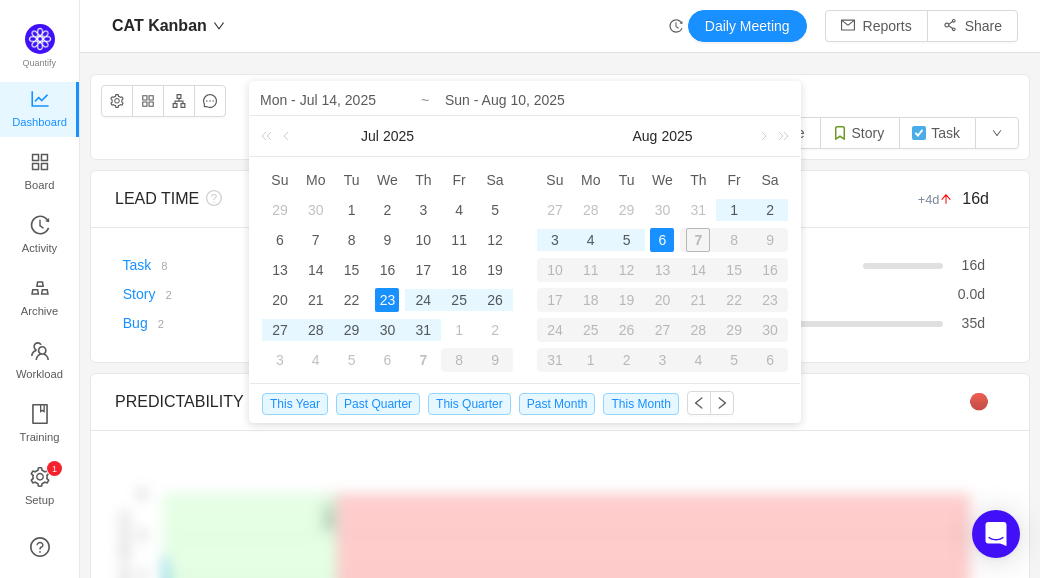 click on "6" at bounding box center [662, 240] 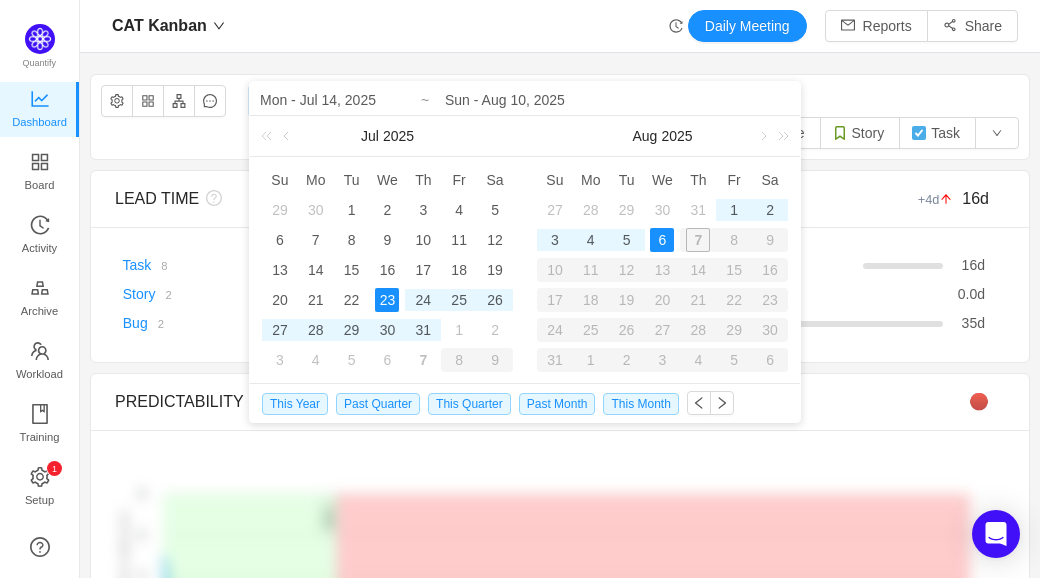 type on "WED - [MONTH] [DAY], [YEAR]" 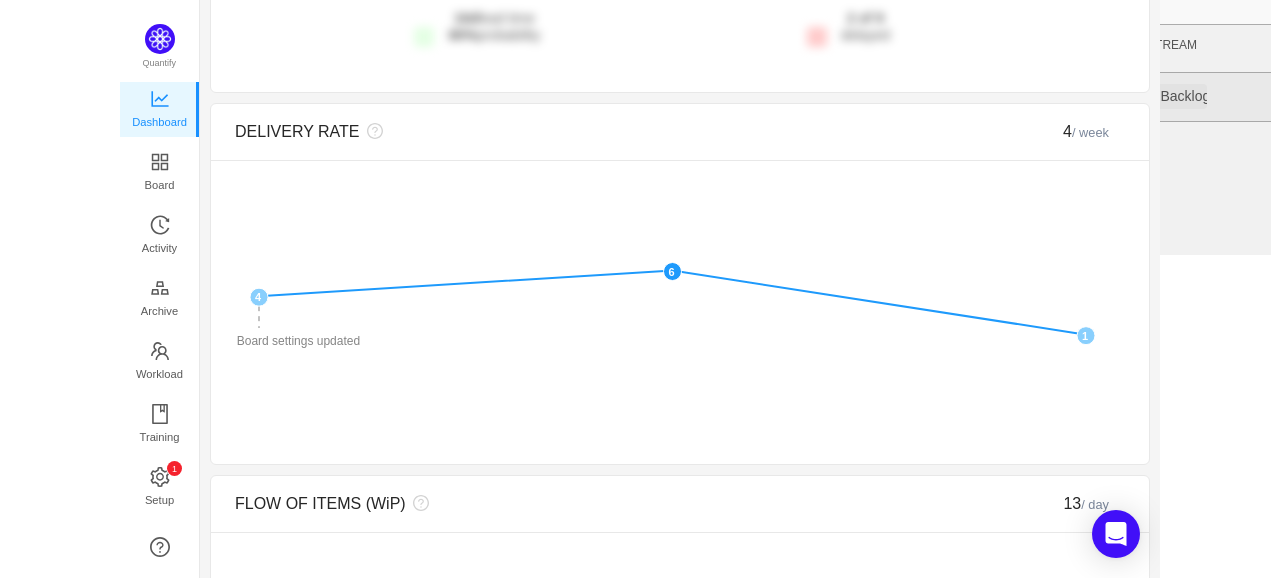 scroll, scrollTop: 707, scrollLeft: 0, axis: vertical 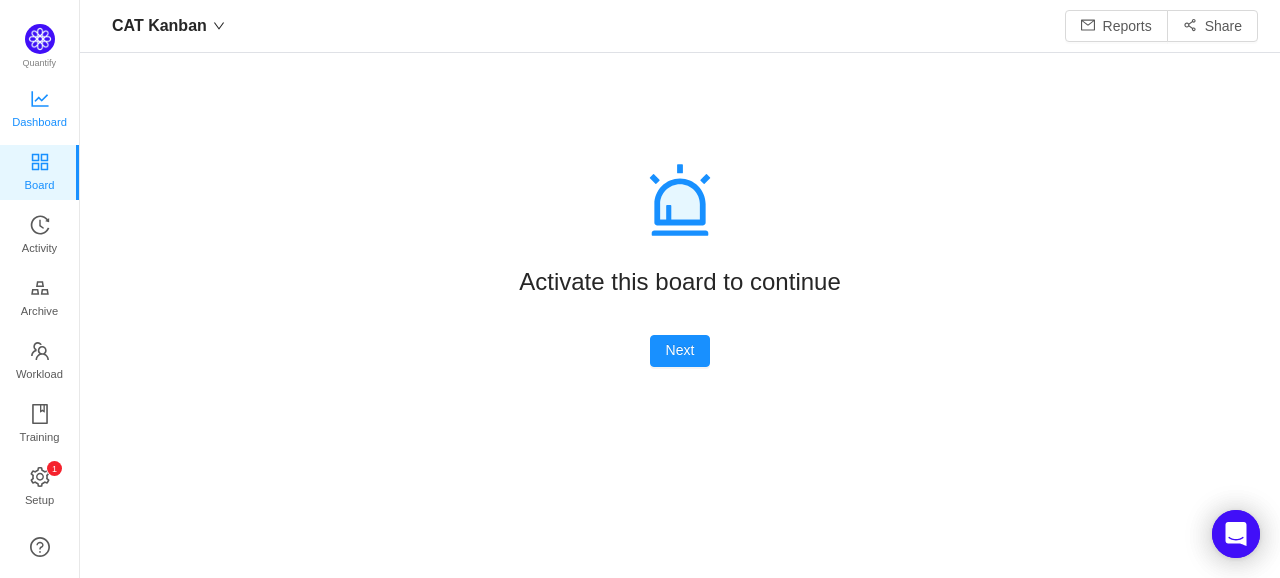 click on "Dashboard" at bounding box center [39, 122] 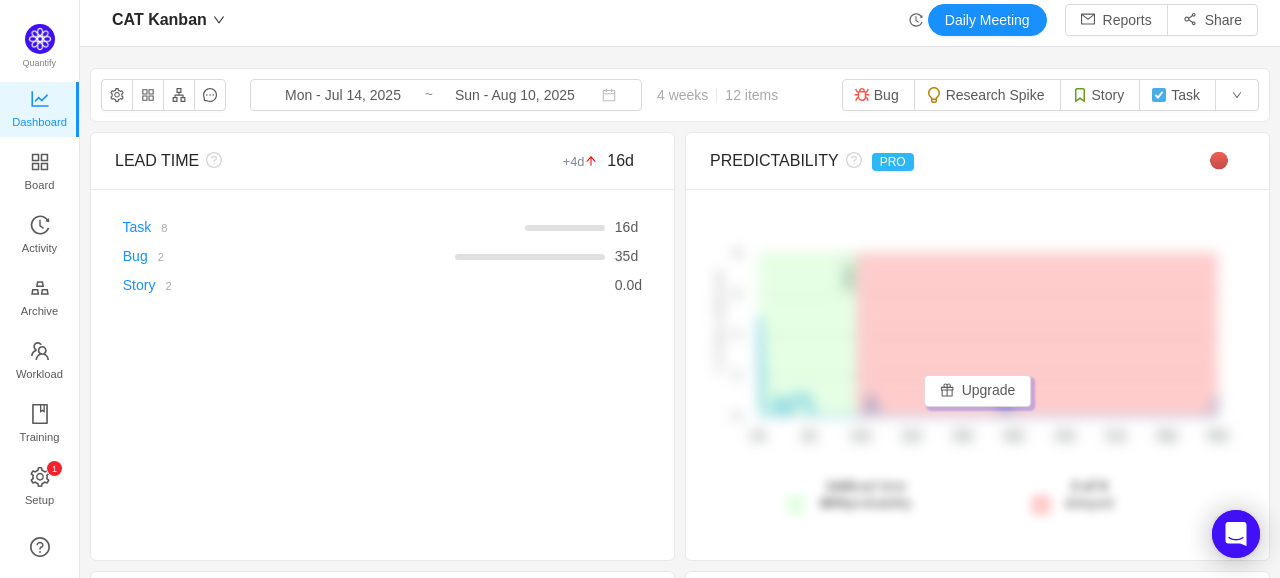 scroll, scrollTop: 5, scrollLeft: 0, axis: vertical 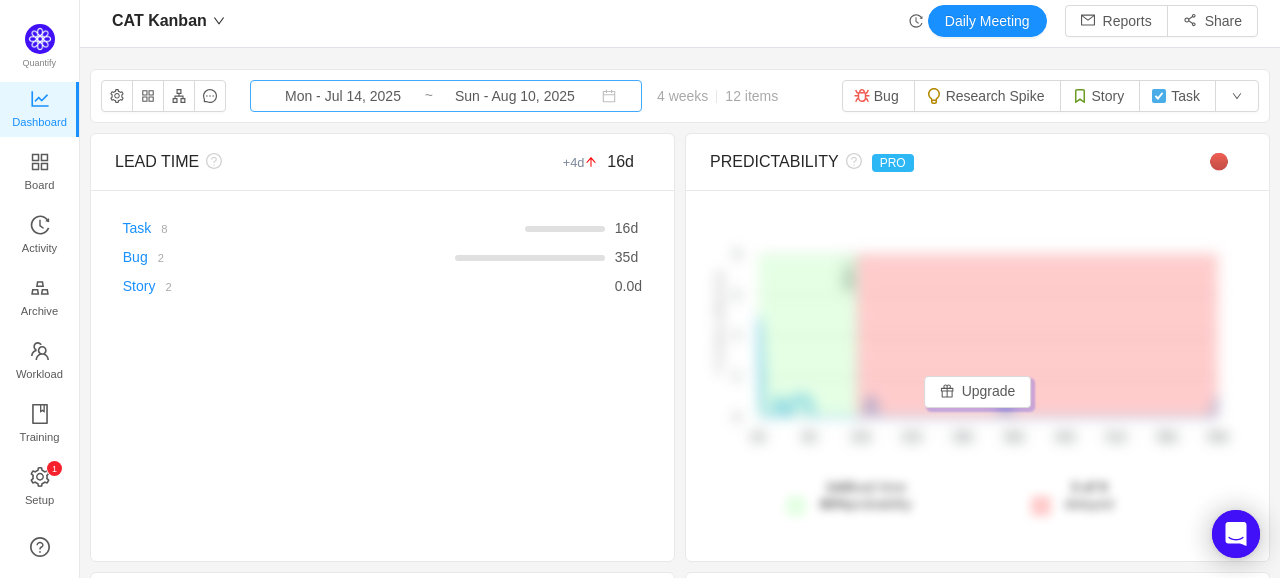 click on "Mon - Jul 14, 2025" at bounding box center (343, 96) 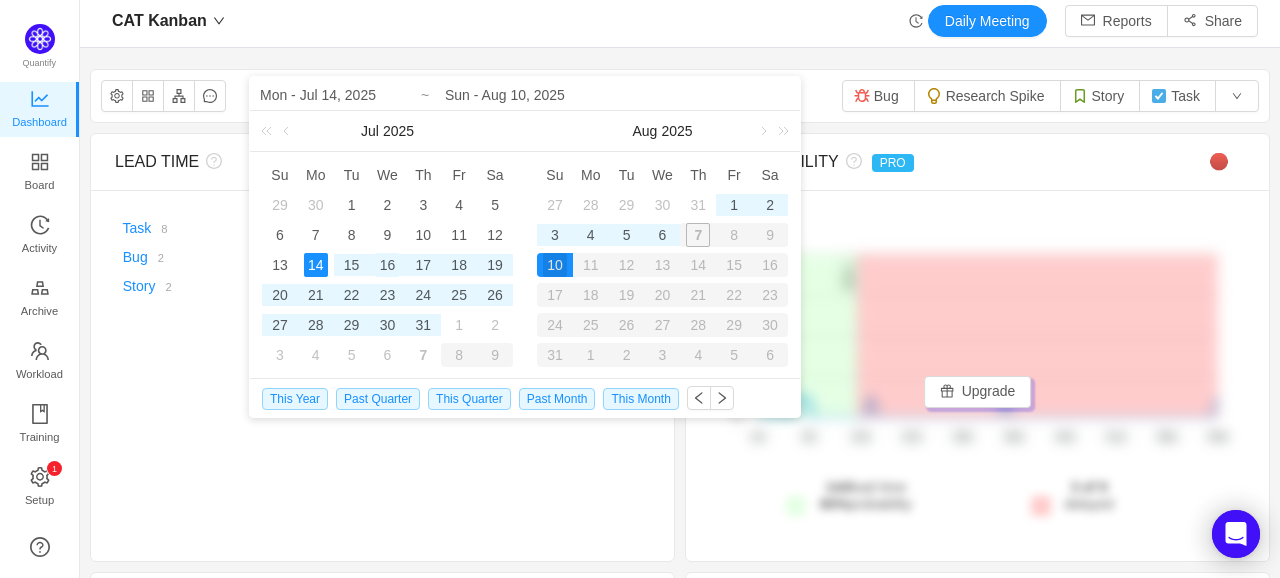 click on "16" at bounding box center [387, 265] 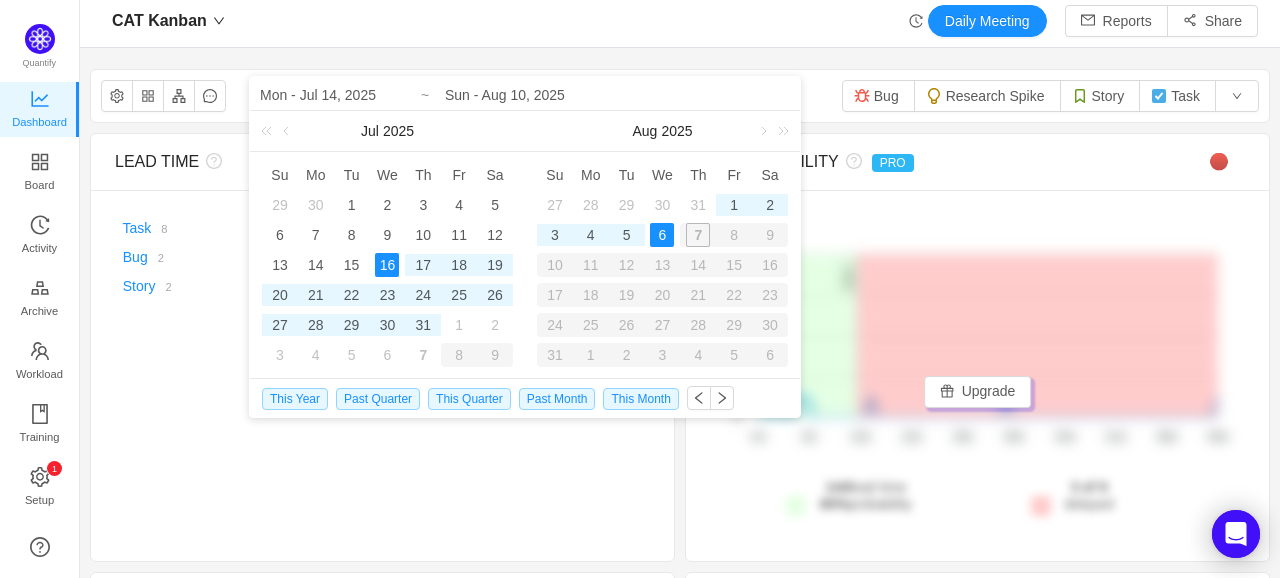 click on "6" at bounding box center (662, 235) 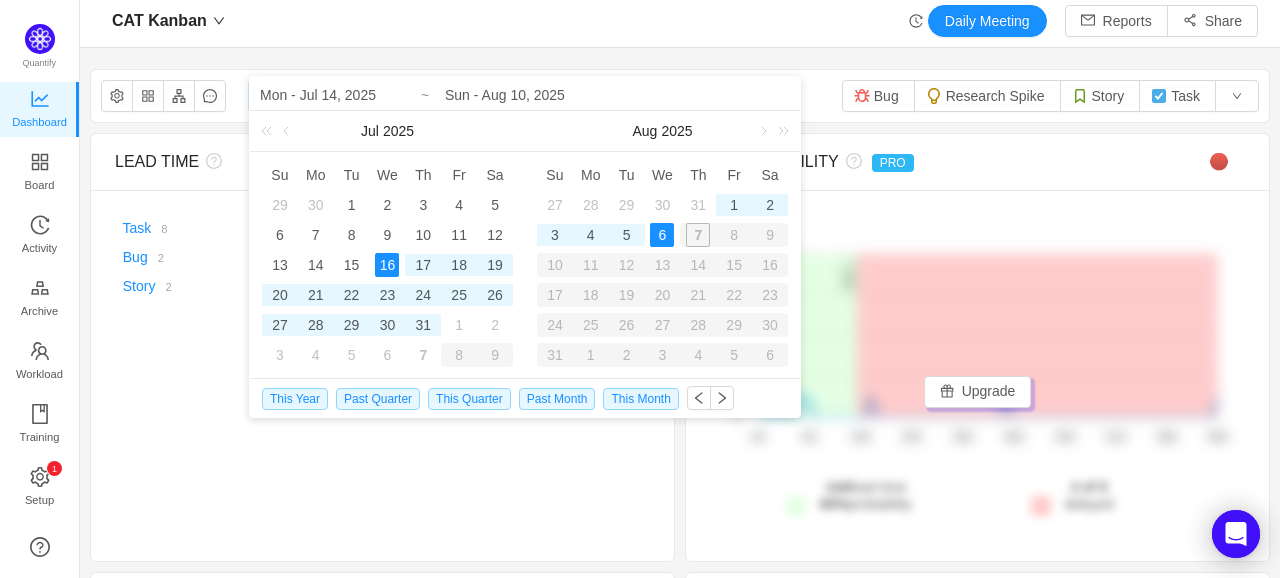 type on "WED - [MONTH] [DAY], [YEAR]" 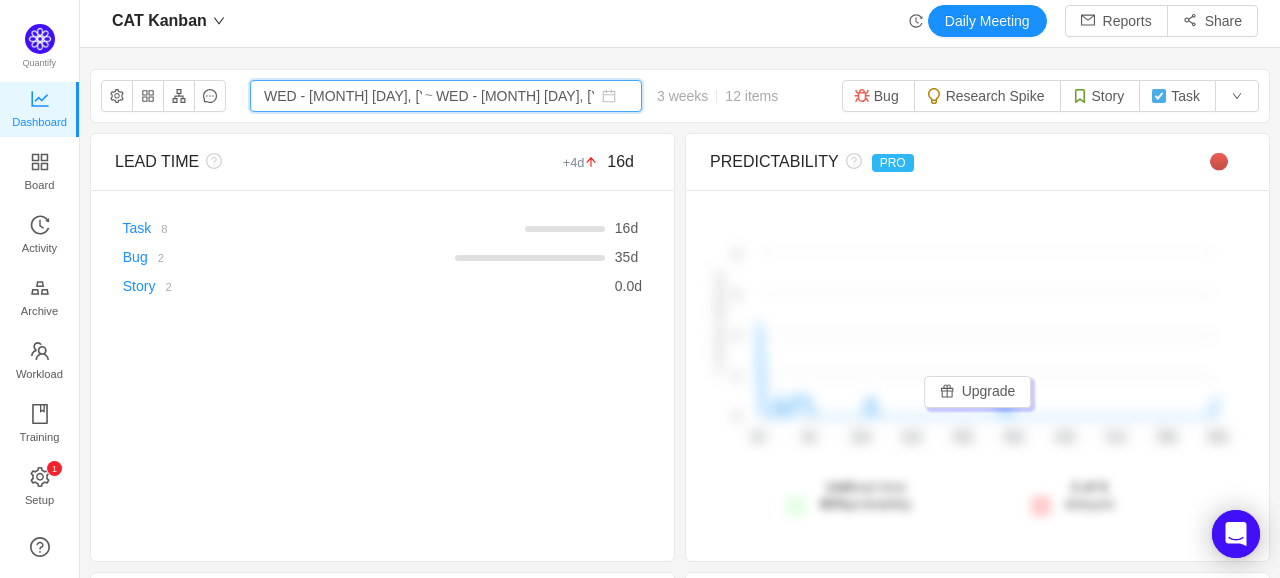 click on "WED - [MONTH] [DAY], [YEAR]  ~  WED - [MONTH] [DAY], [YEAR]" at bounding box center [446, 96] 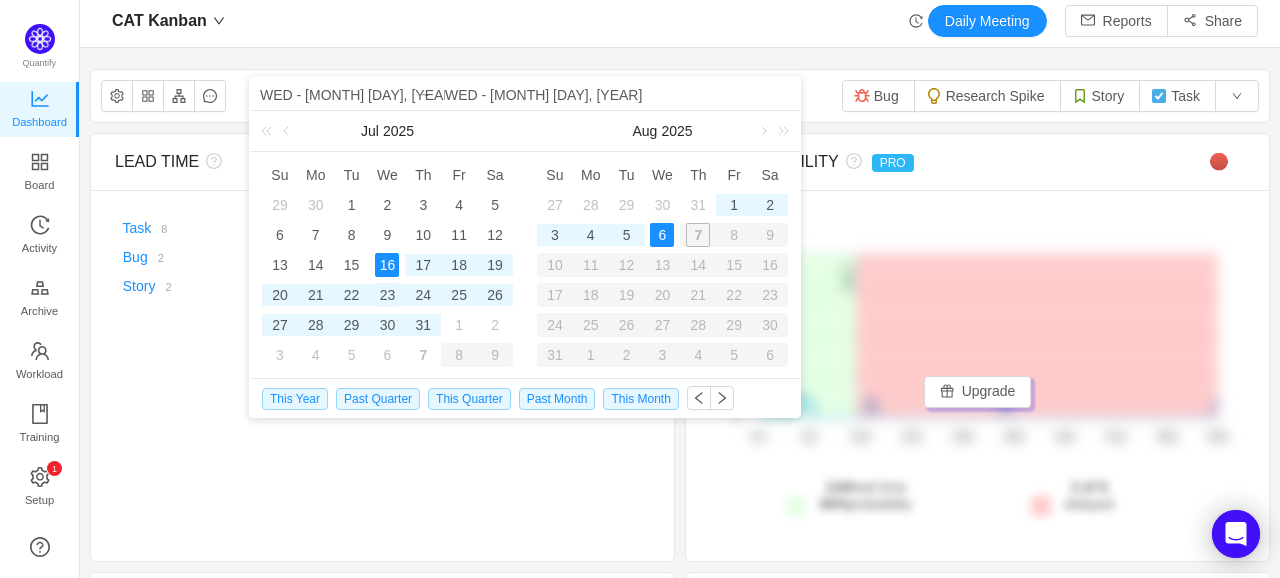 click on "23" at bounding box center [387, 295] 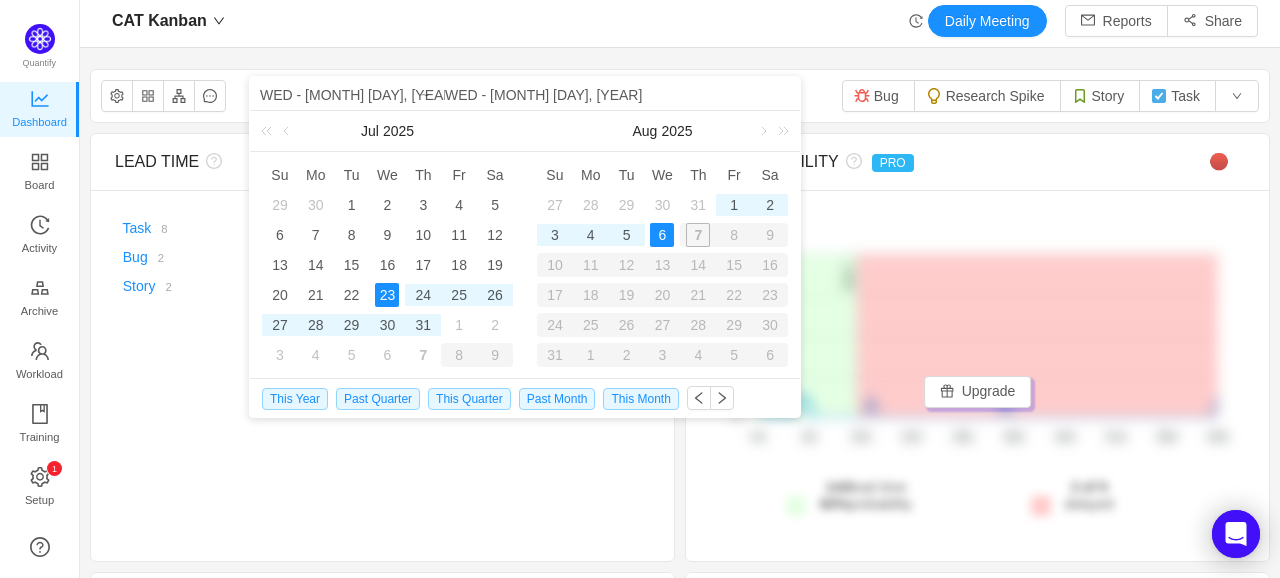 click on "6" at bounding box center (662, 235) 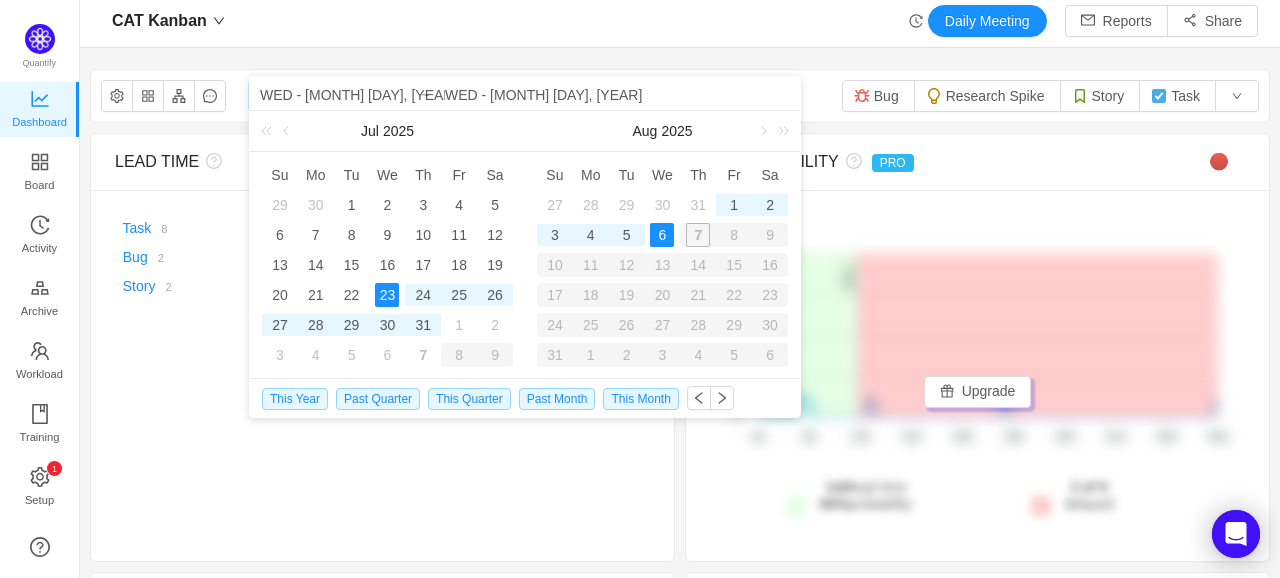 type on "WED - [MONTH] [DAY], [YEAR]" 